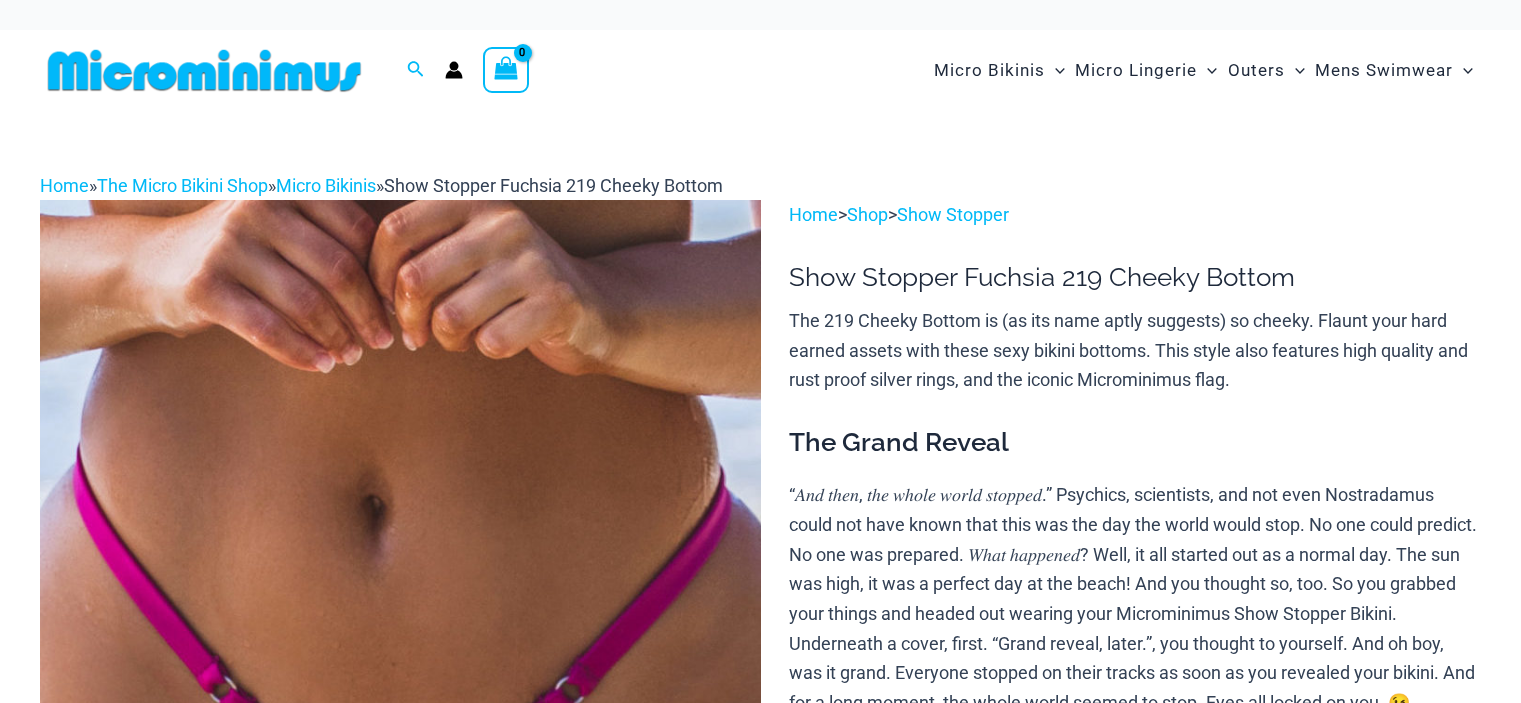 scroll, scrollTop: 0, scrollLeft: 0, axis: both 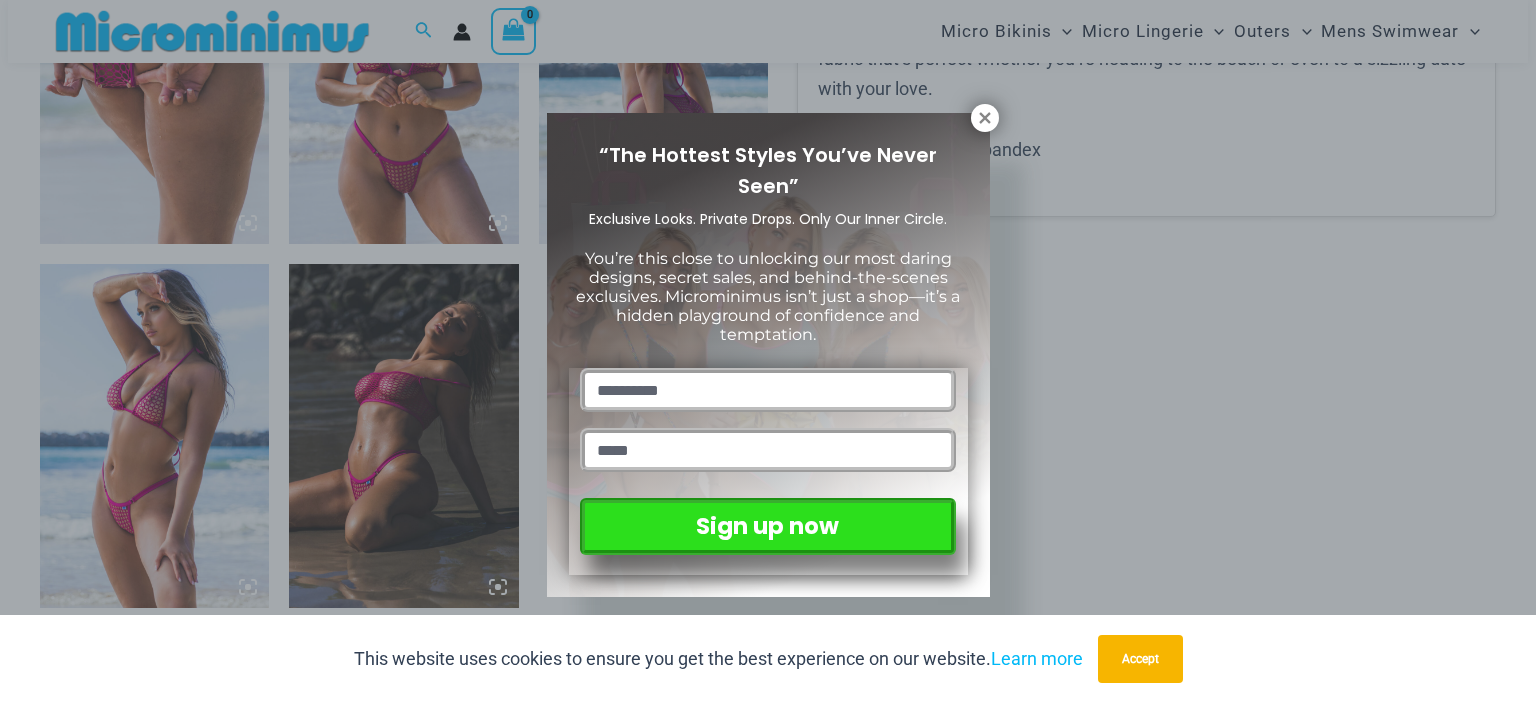 click on "Skip to content
Search for:
Search
Search
No products in the cart.
No products in the cart.
Continue Shopping
Micro Bikinis" at bounding box center (768, 3577) 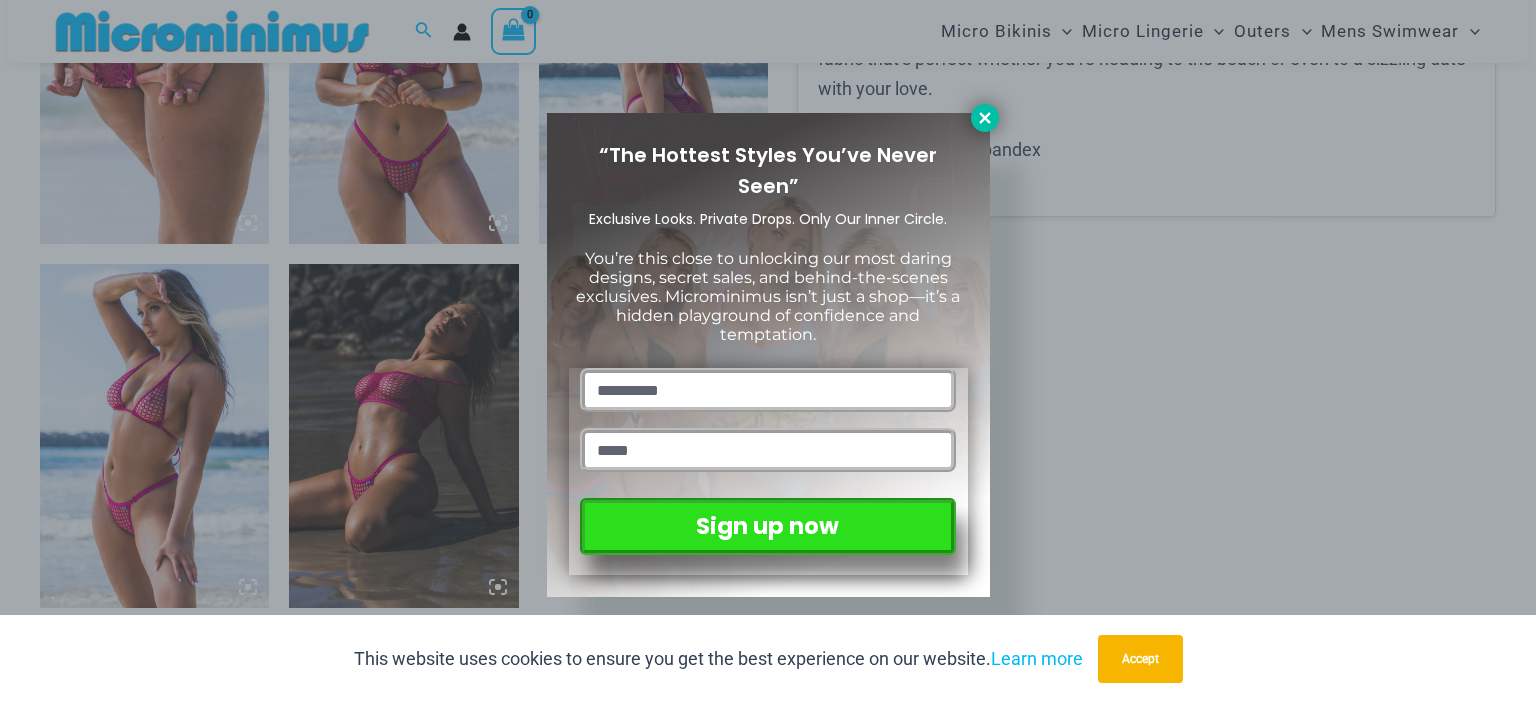 click 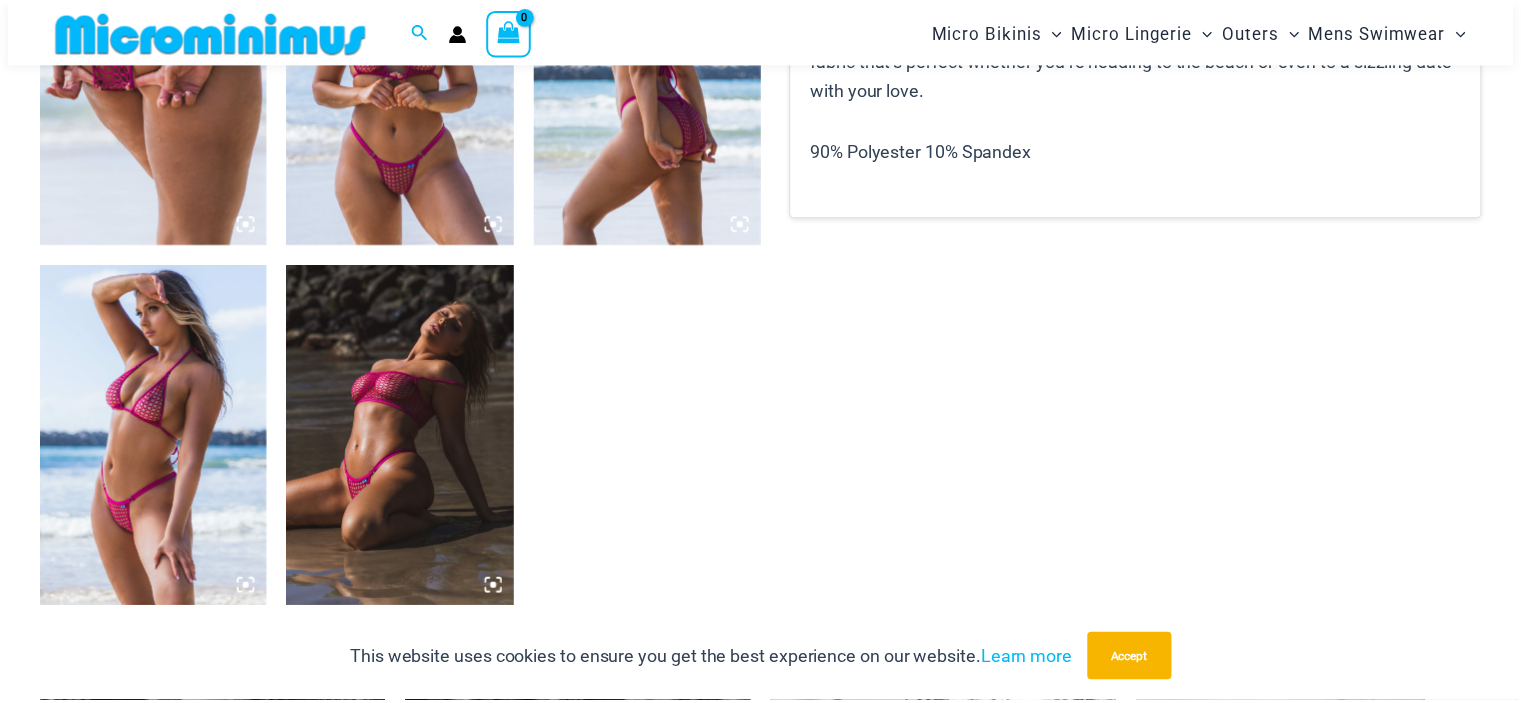 scroll, scrollTop: 1383, scrollLeft: 0, axis: vertical 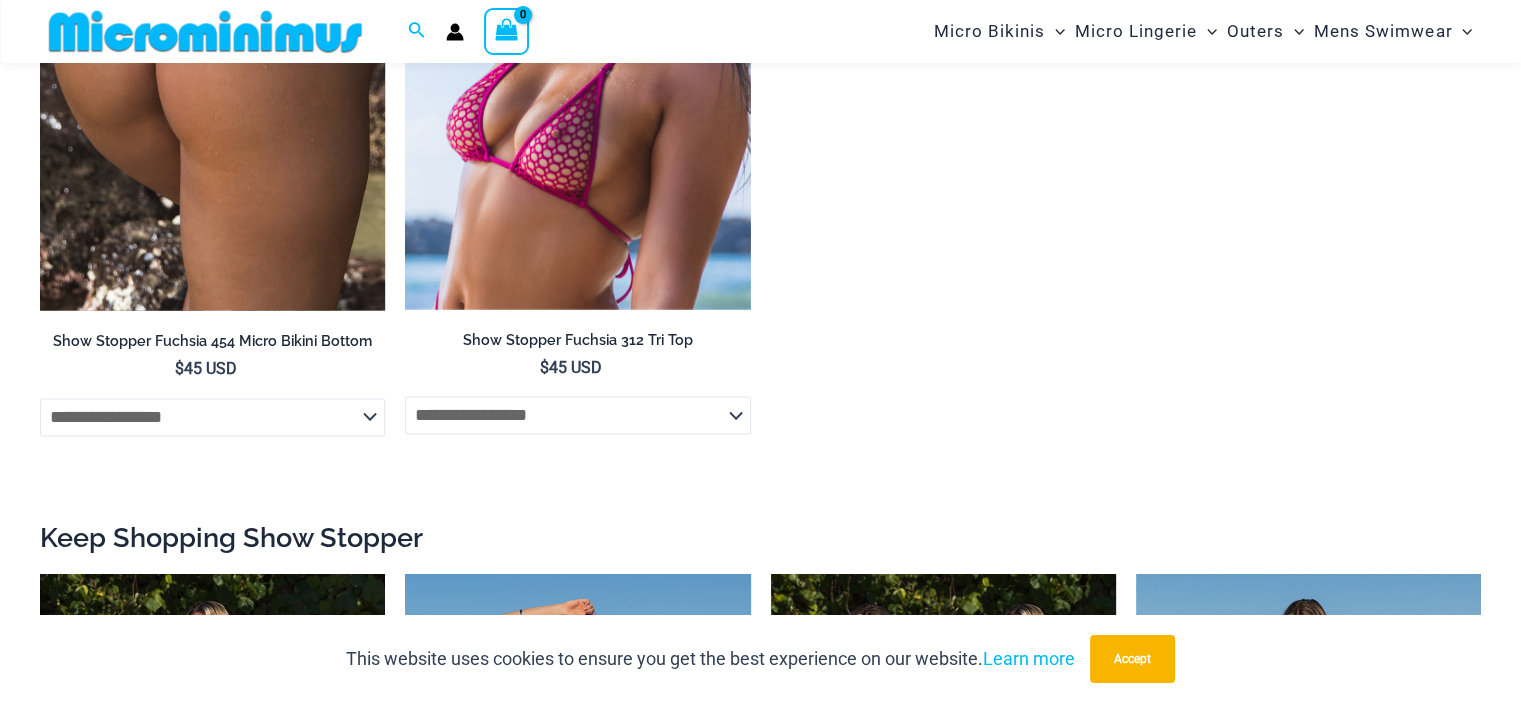 click at bounding box center [212, 50] 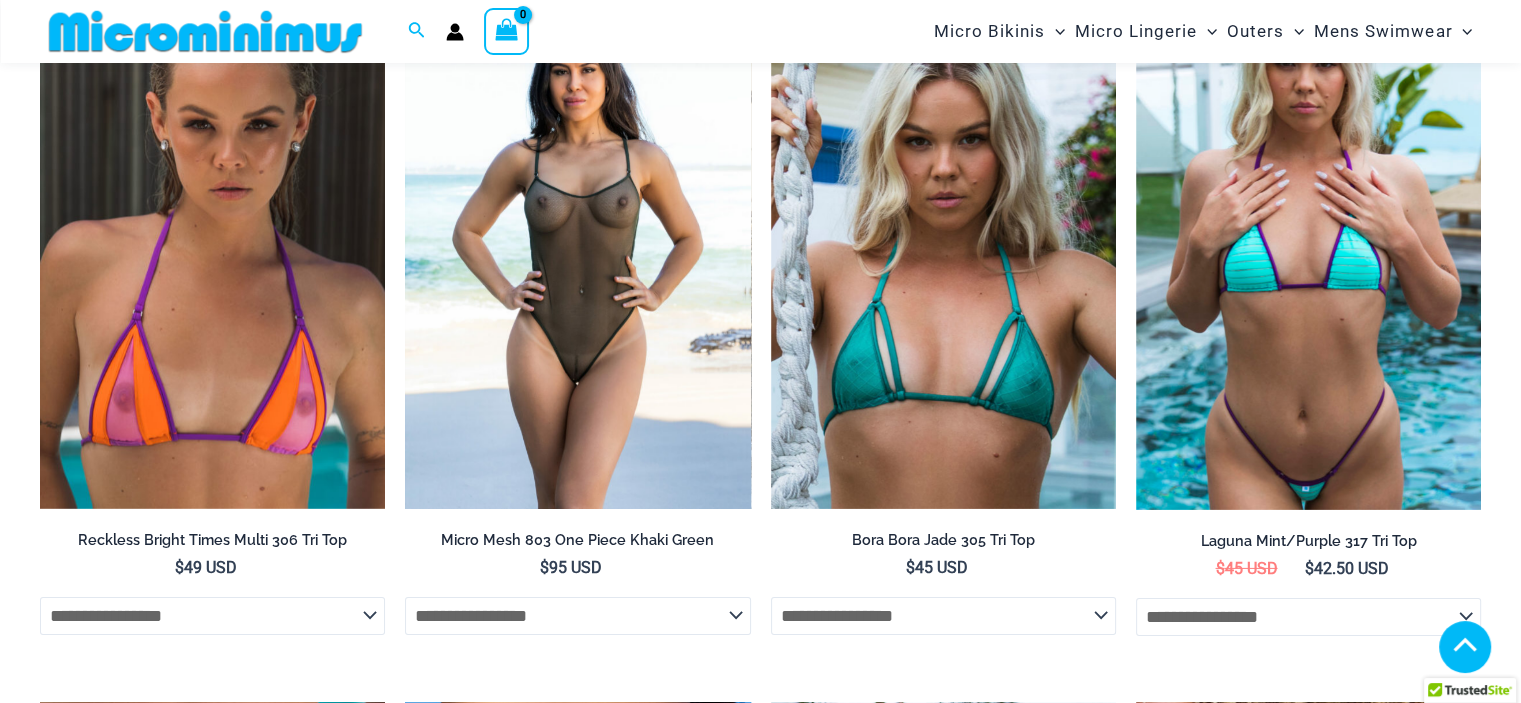scroll, scrollTop: 6281, scrollLeft: 0, axis: vertical 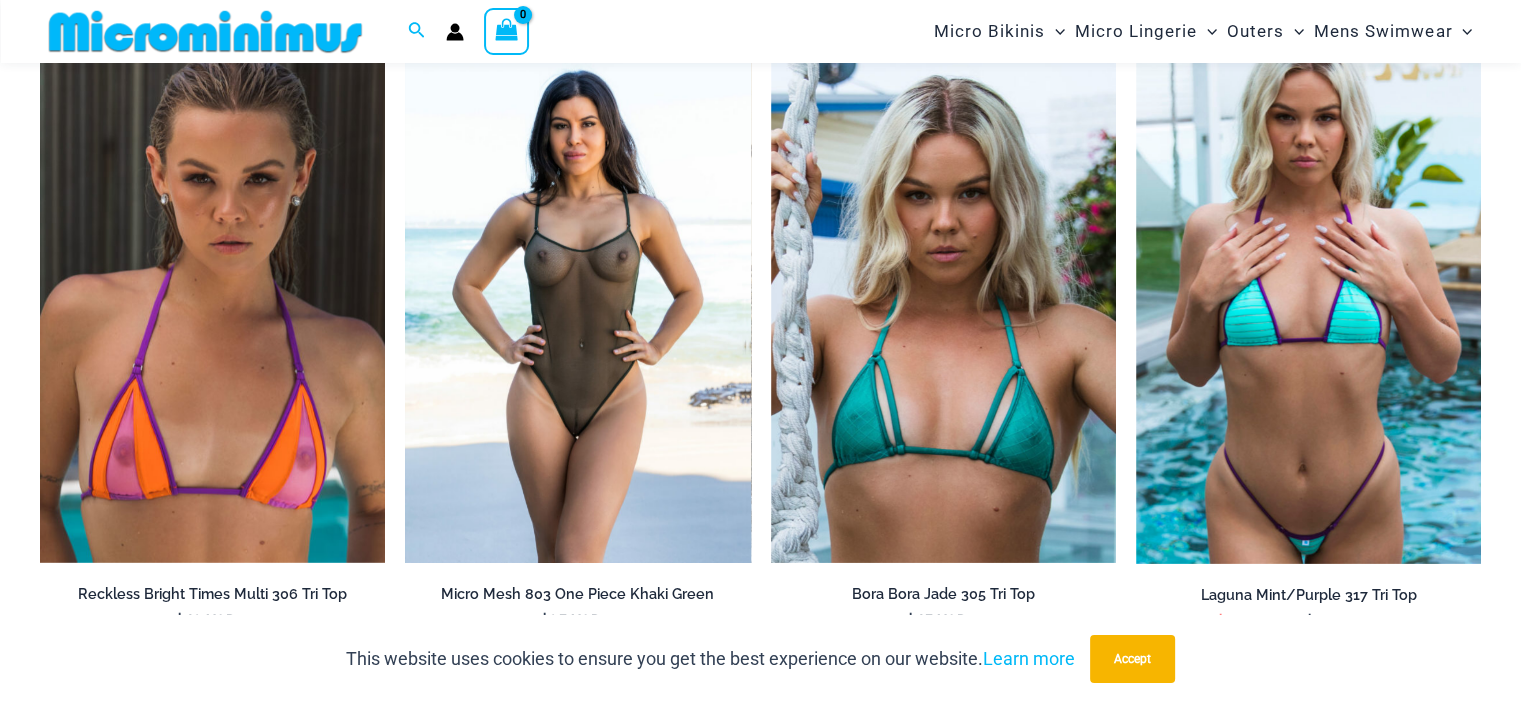 click at bounding box center [577, 304] 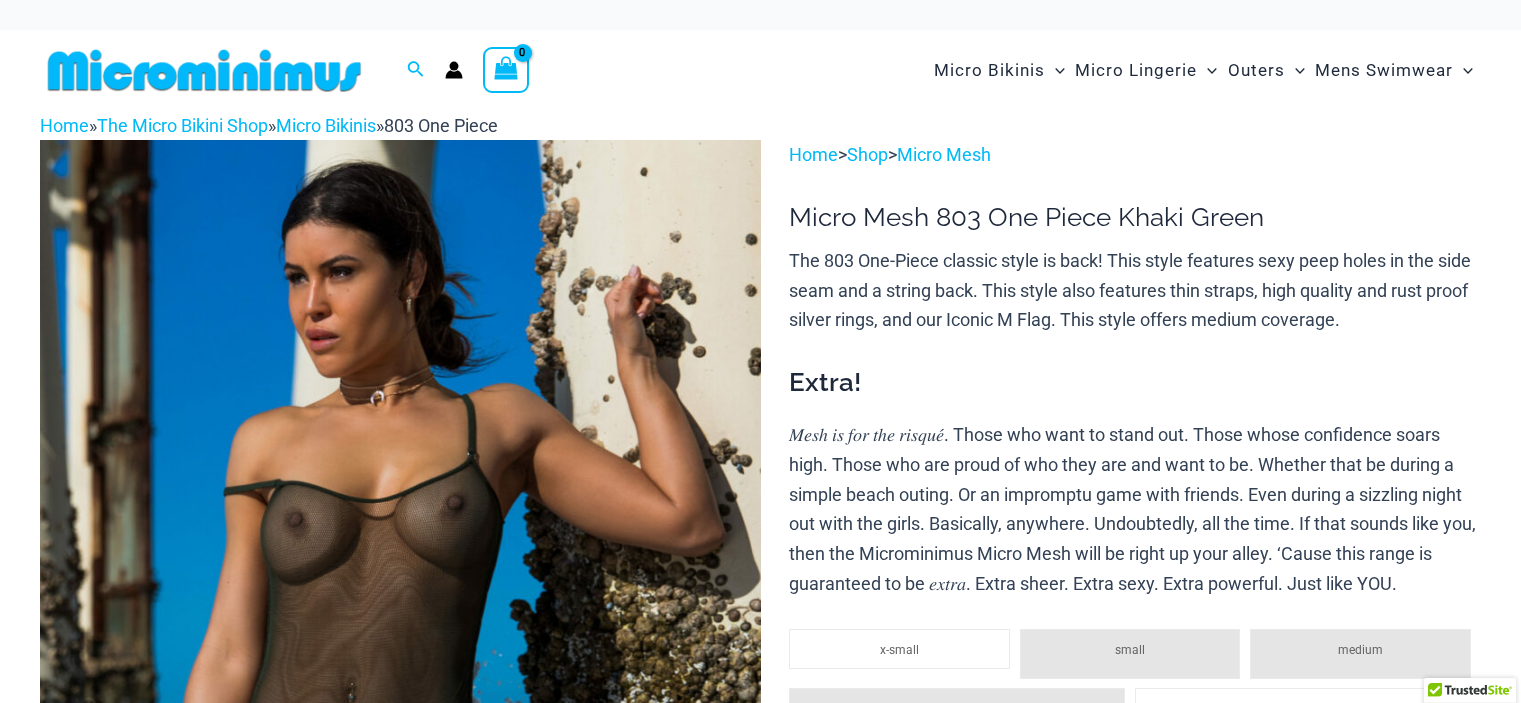 scroll, scrollTop: 0, scrollLeft: 0, axis: both 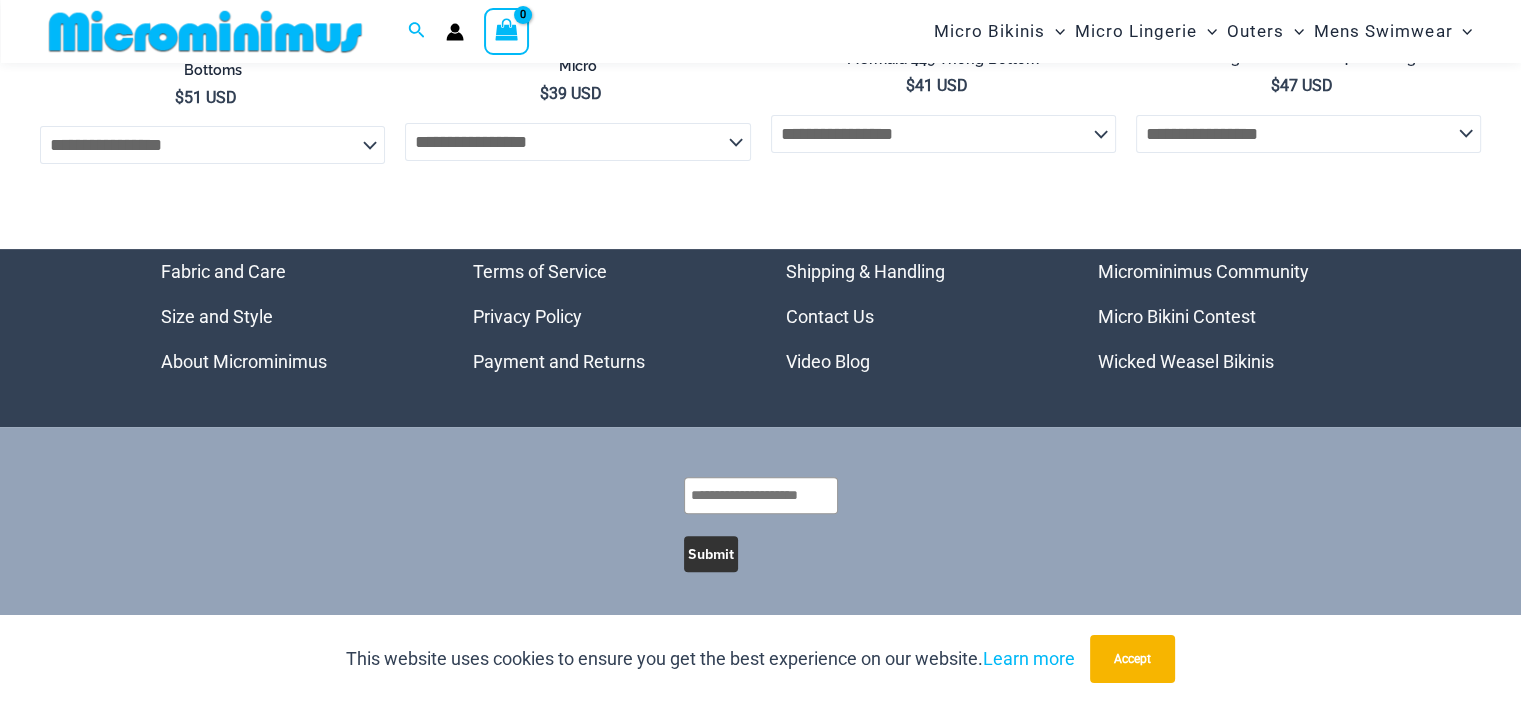 drag, startPoint x: 1528, startPoint y: 39, endPoint x: 1316, endPoint y: 594, distance: 594.11194 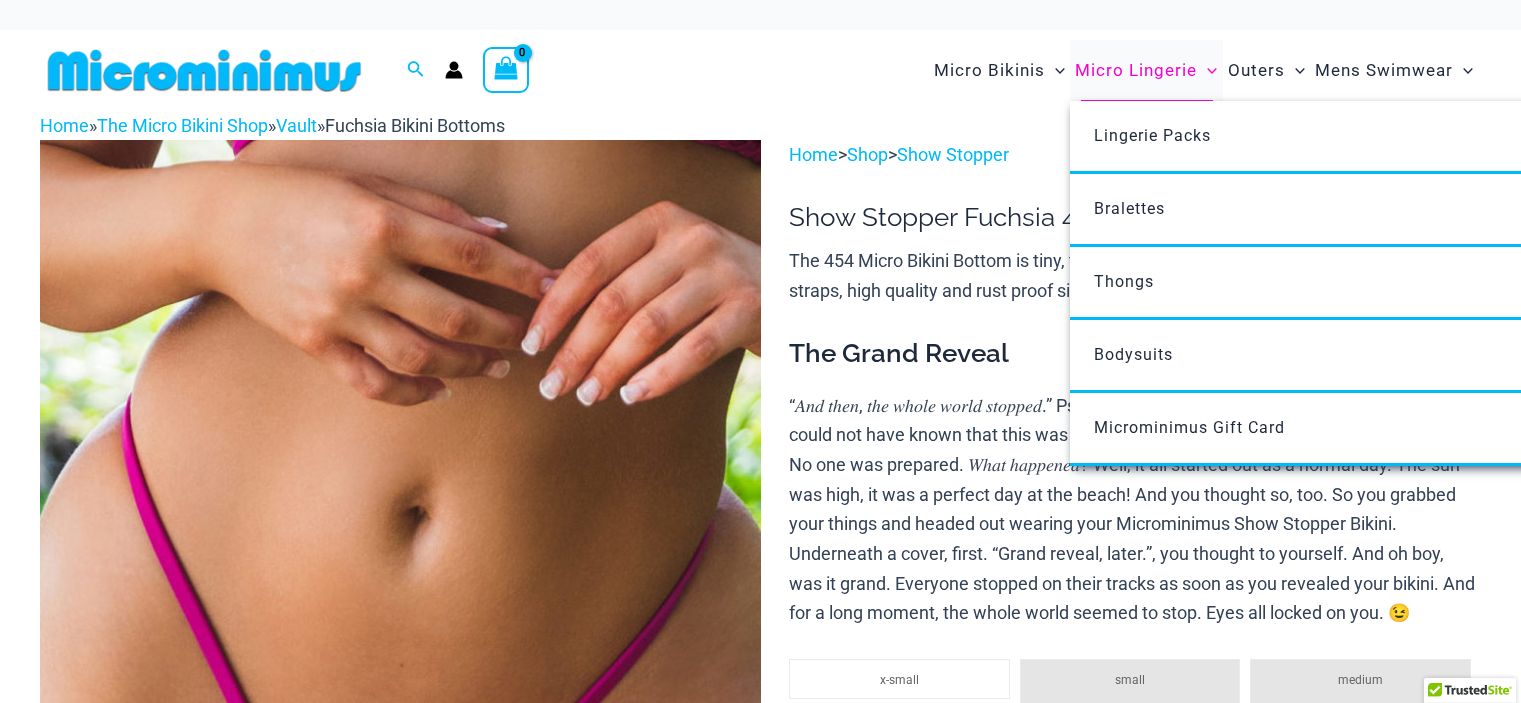 scroll, scrollTop: 0, scrollLeft: 0, axis: both 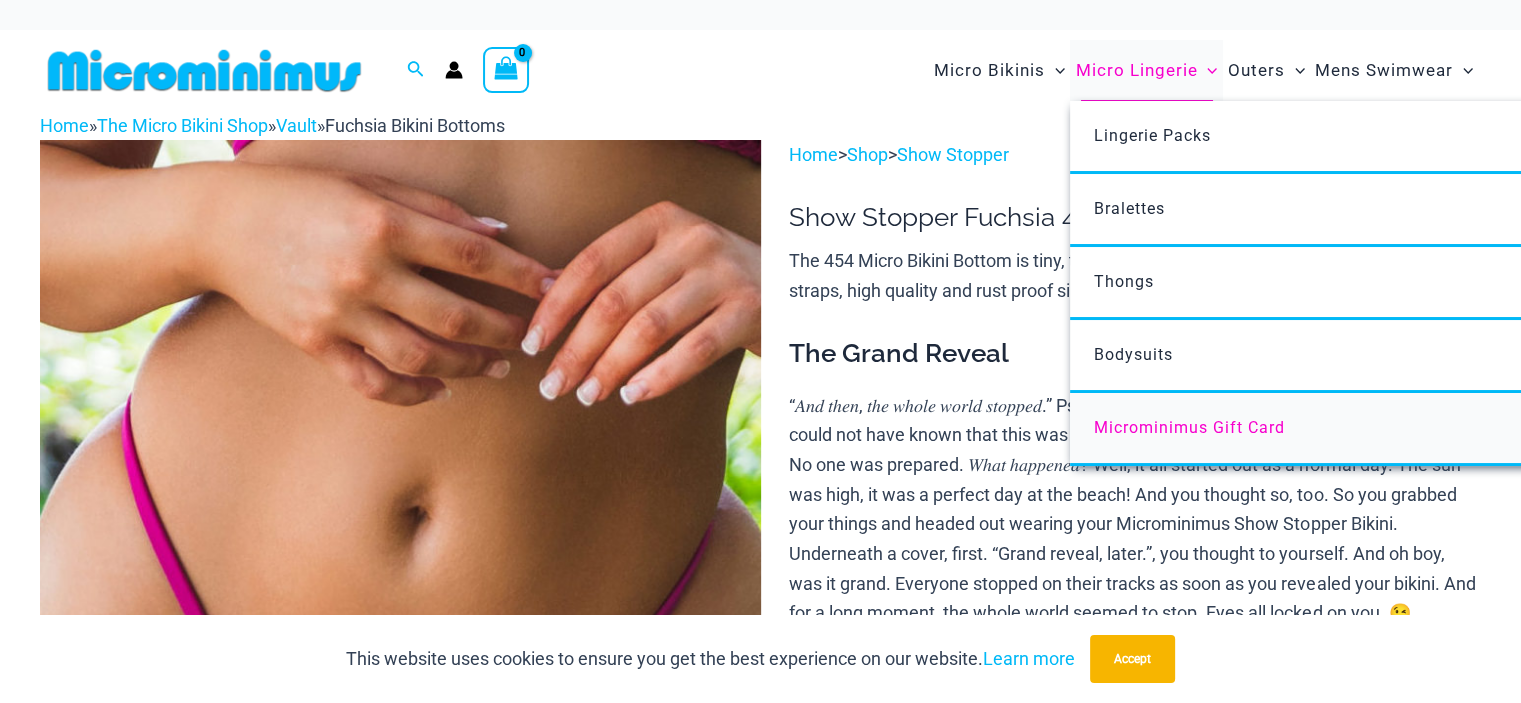 click on "Microminimus Gift Card" at bounding box center (1189, 427) 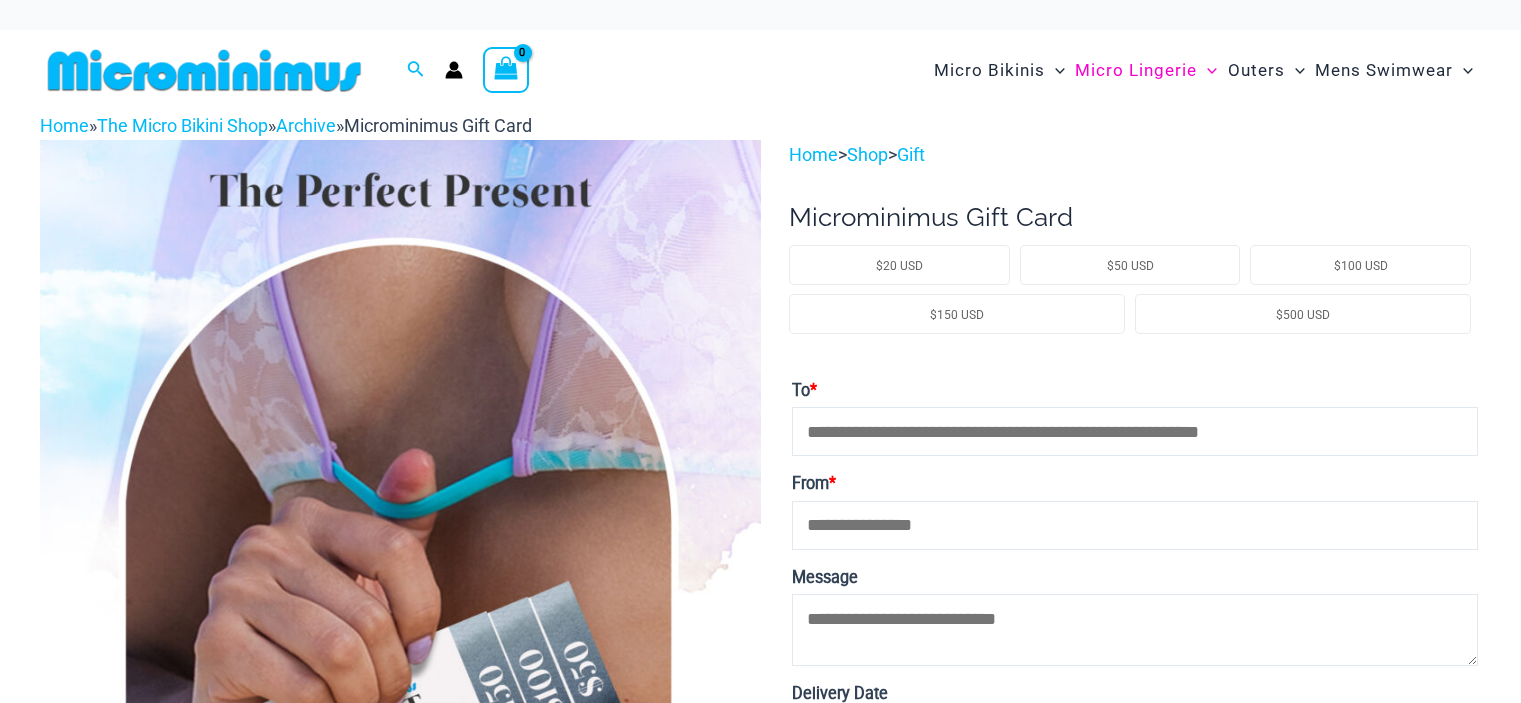 scroll, scrollTop: 0, scrollLeft: 0, axis: both 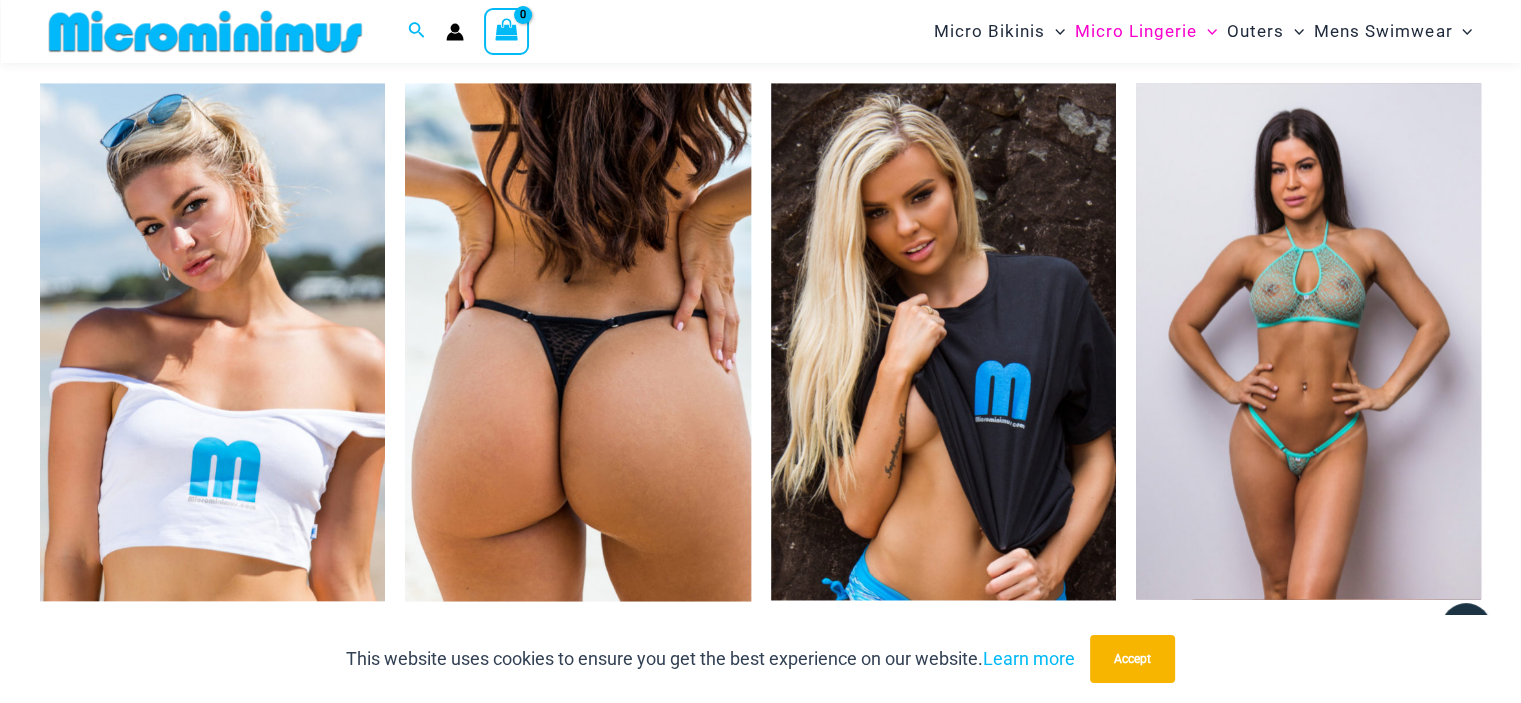 click at bounding box center (1308, 341) 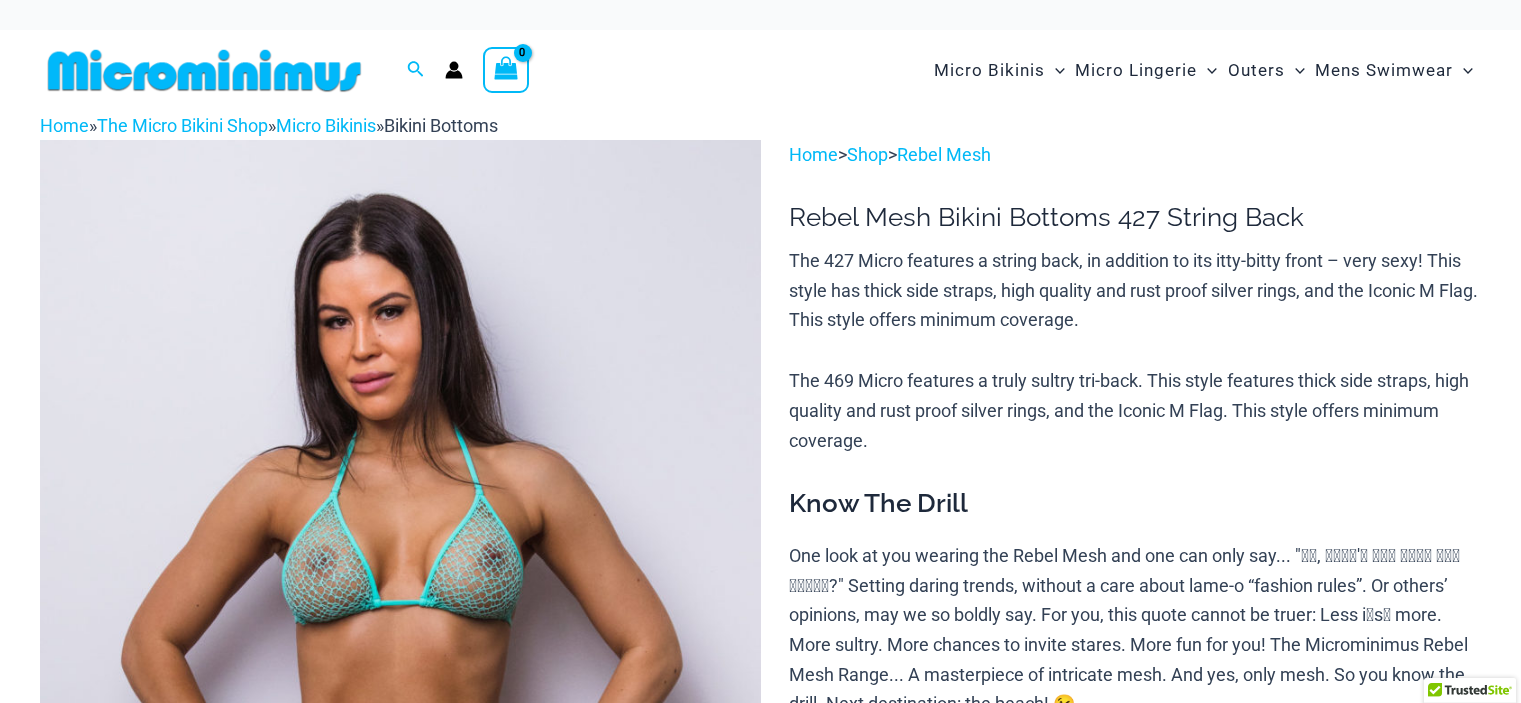 scroll, scrollTop: 0, scrollLeft: 0, axis: both 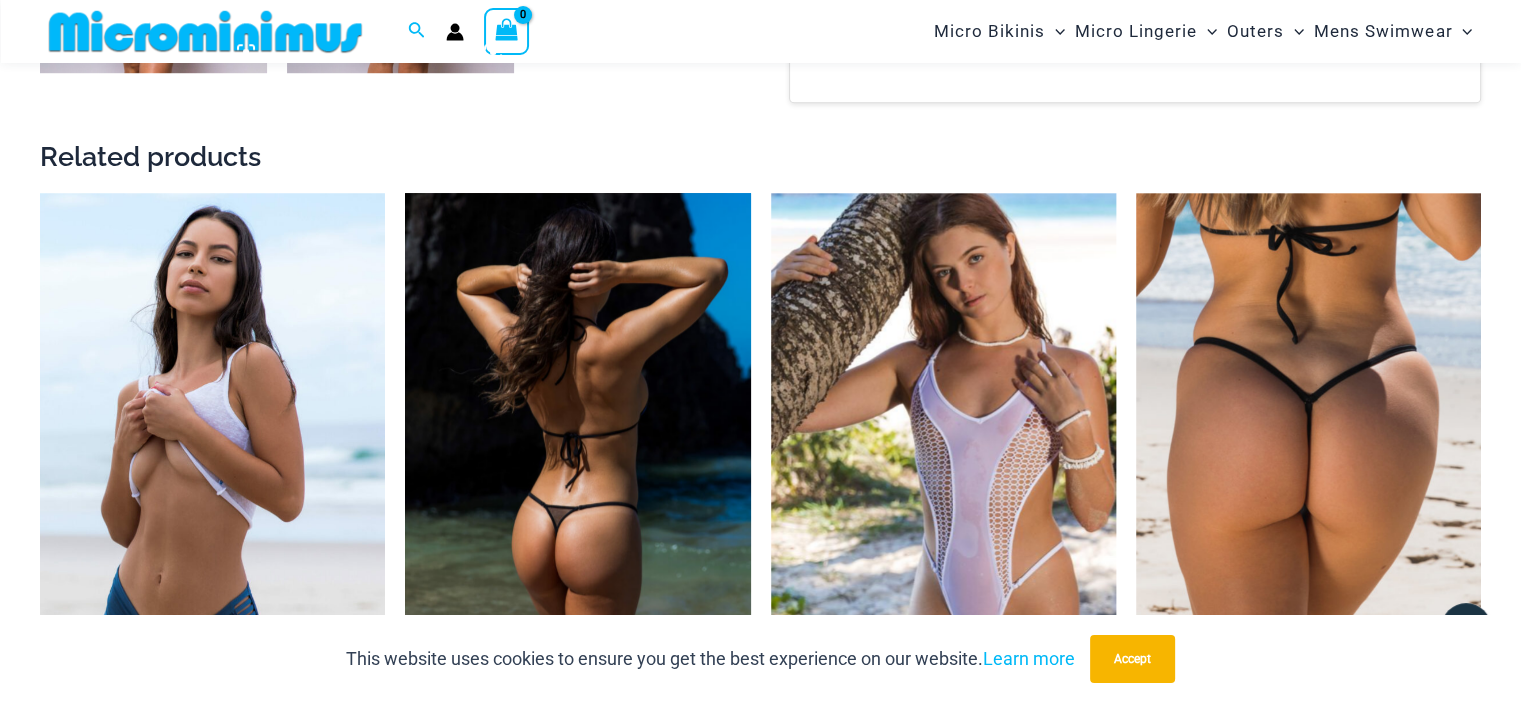 click at bounding box center [577, 449] 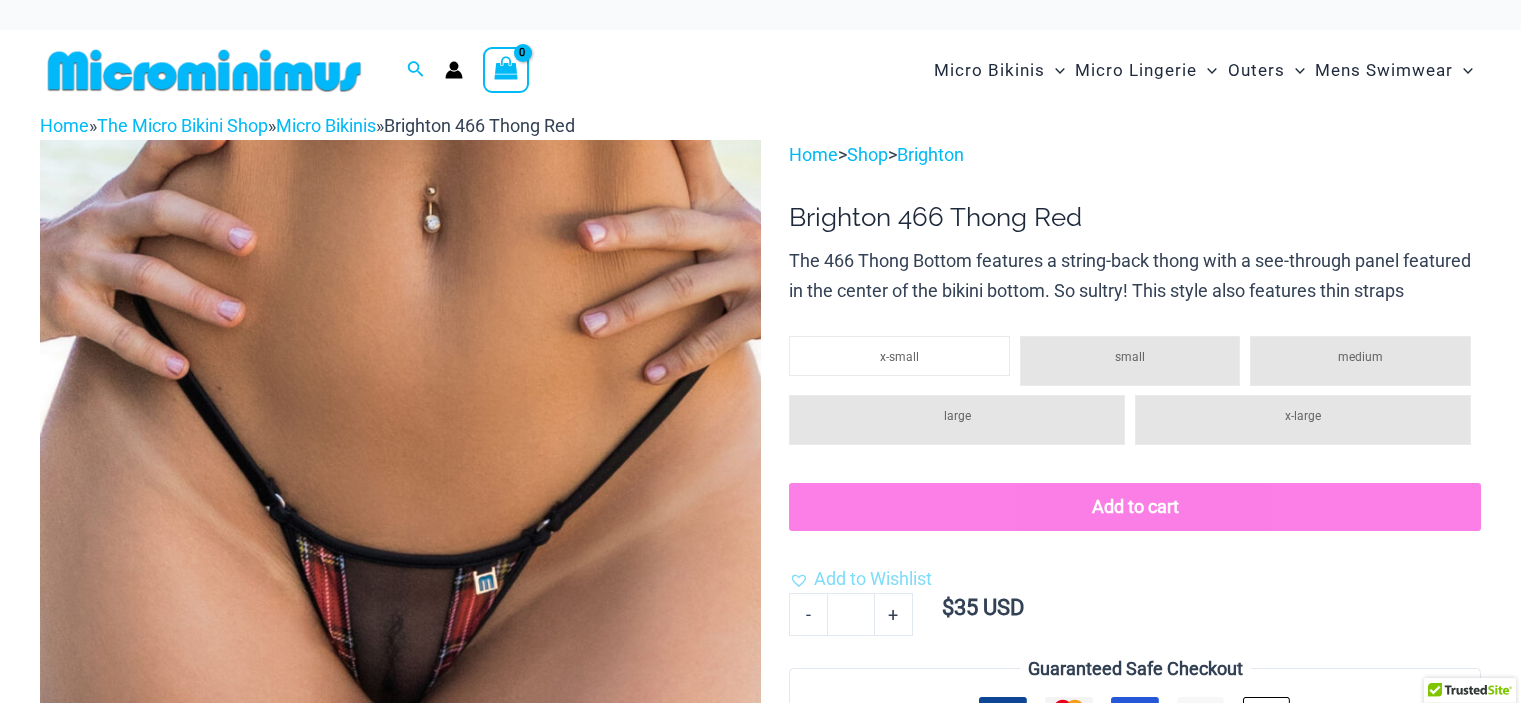 scroll, scrollTop: 0, scrollLeft: 0, axis: both 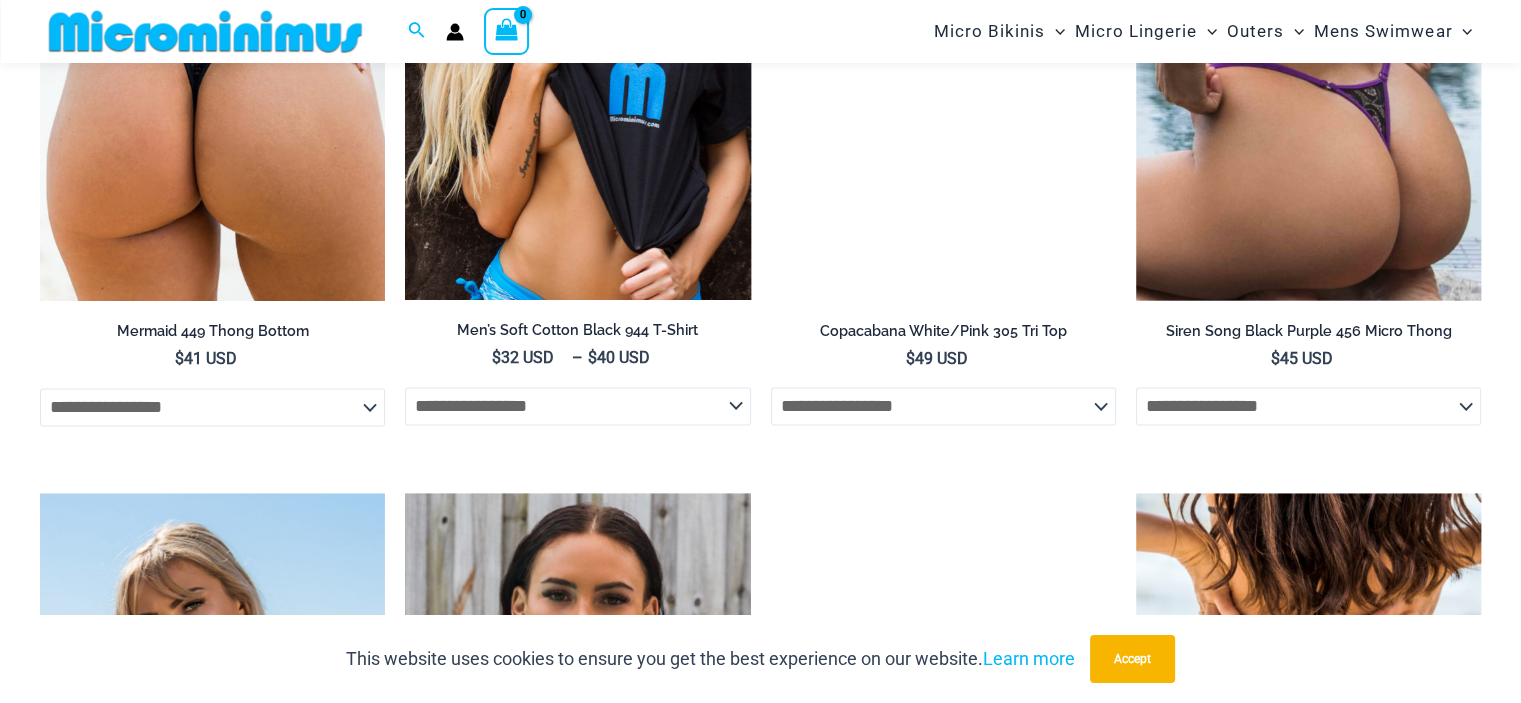 drag, startPoint x: 1526, startPoint y: 59, endPoint x: 1359, endPoint y: 366, distance: 349.48248 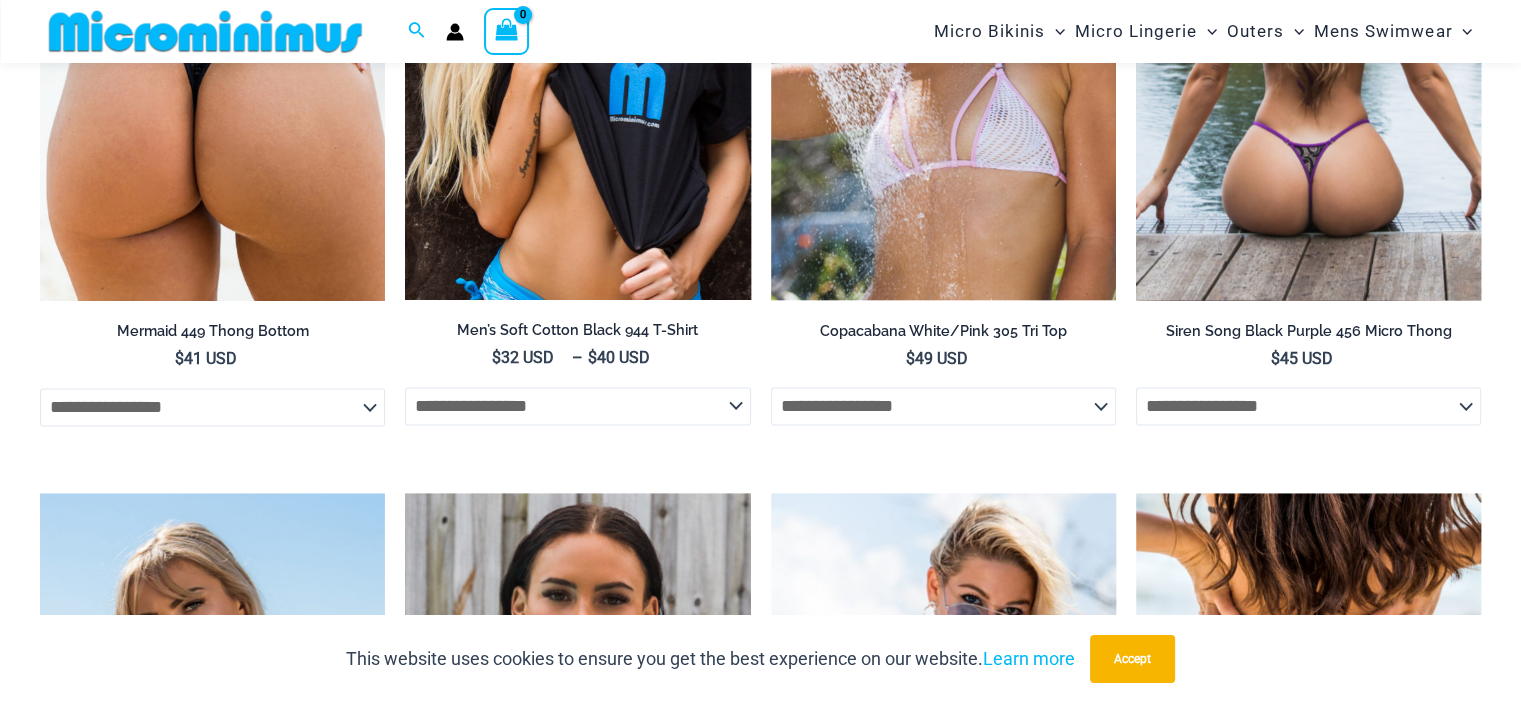 click on "Skip to content
Search for:
Search
Search
No products in the cart.
No products in the cart.
Continue Shopping
Micro Bikinis" at bounding box center (760, 265) 